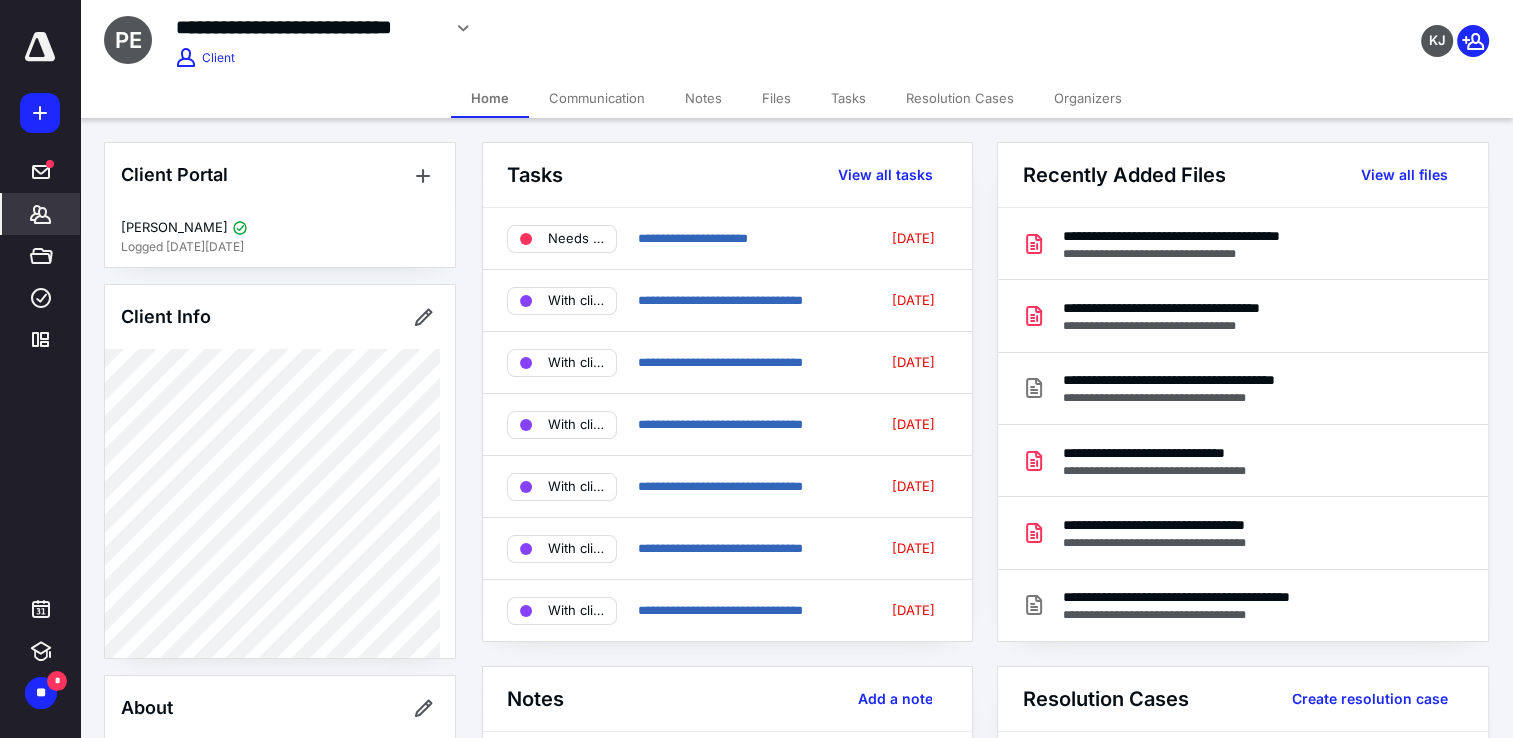 scroll, scrollTop: 0, scrollLeft: 0, axis: both 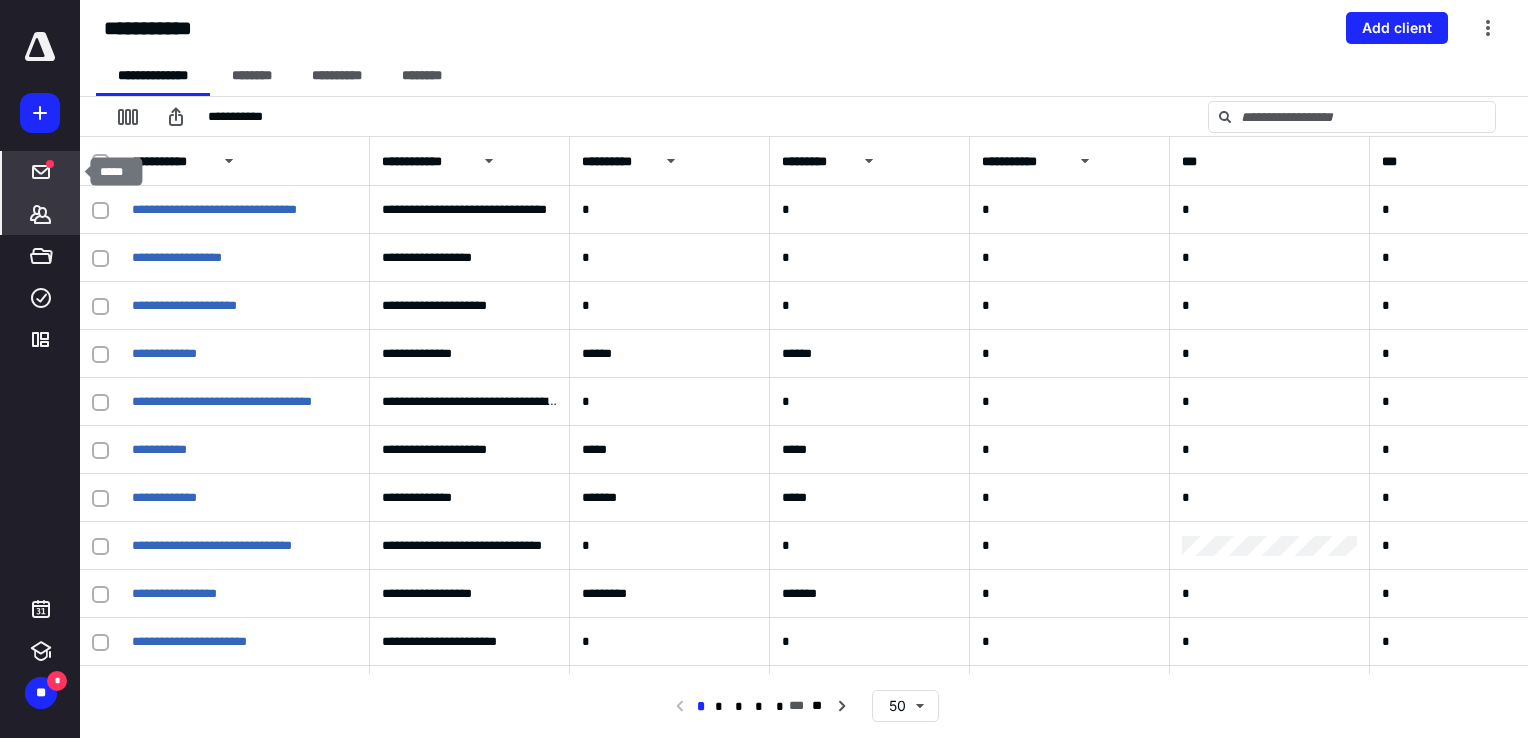 click at bounding box center (50, 164) 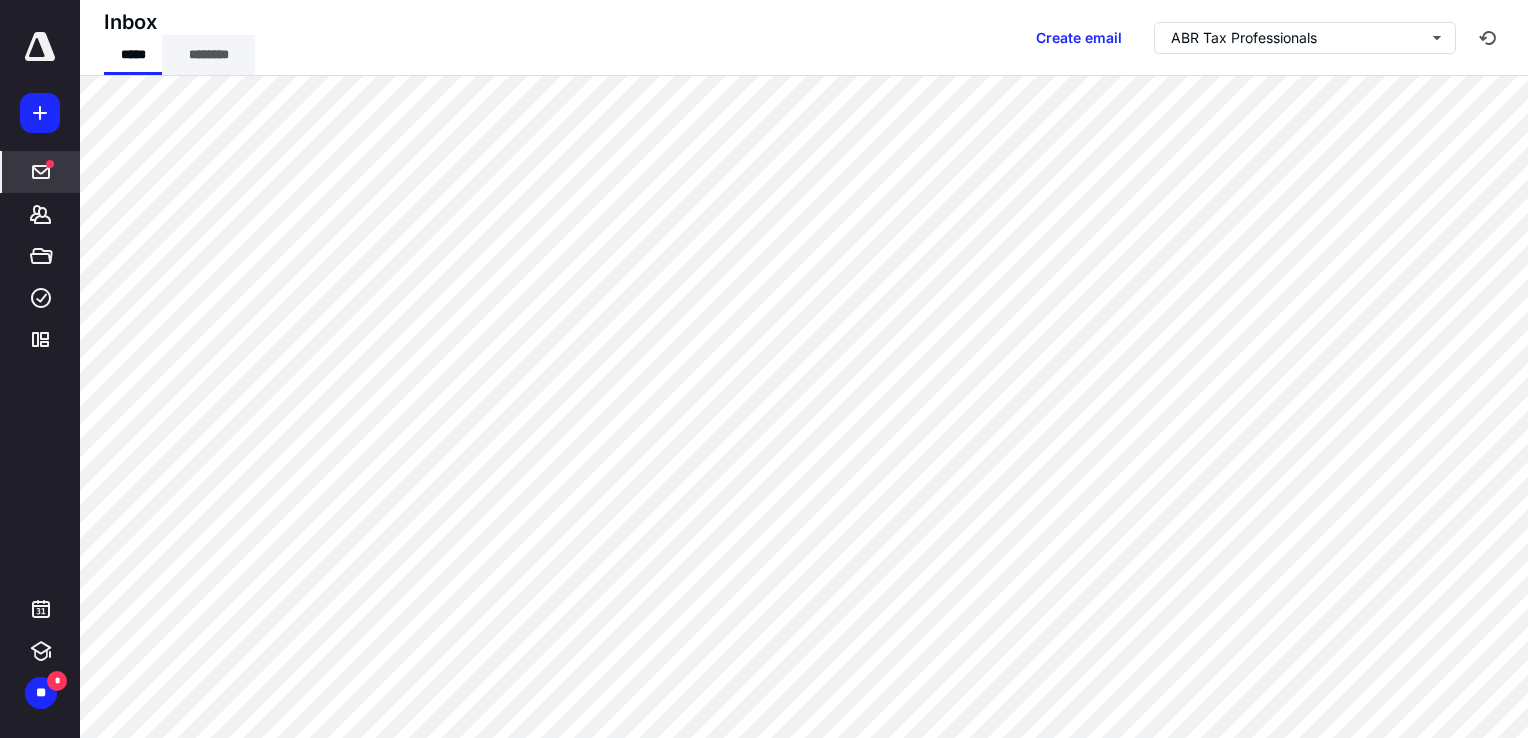 click on "********" at bounding box center (208, 55) 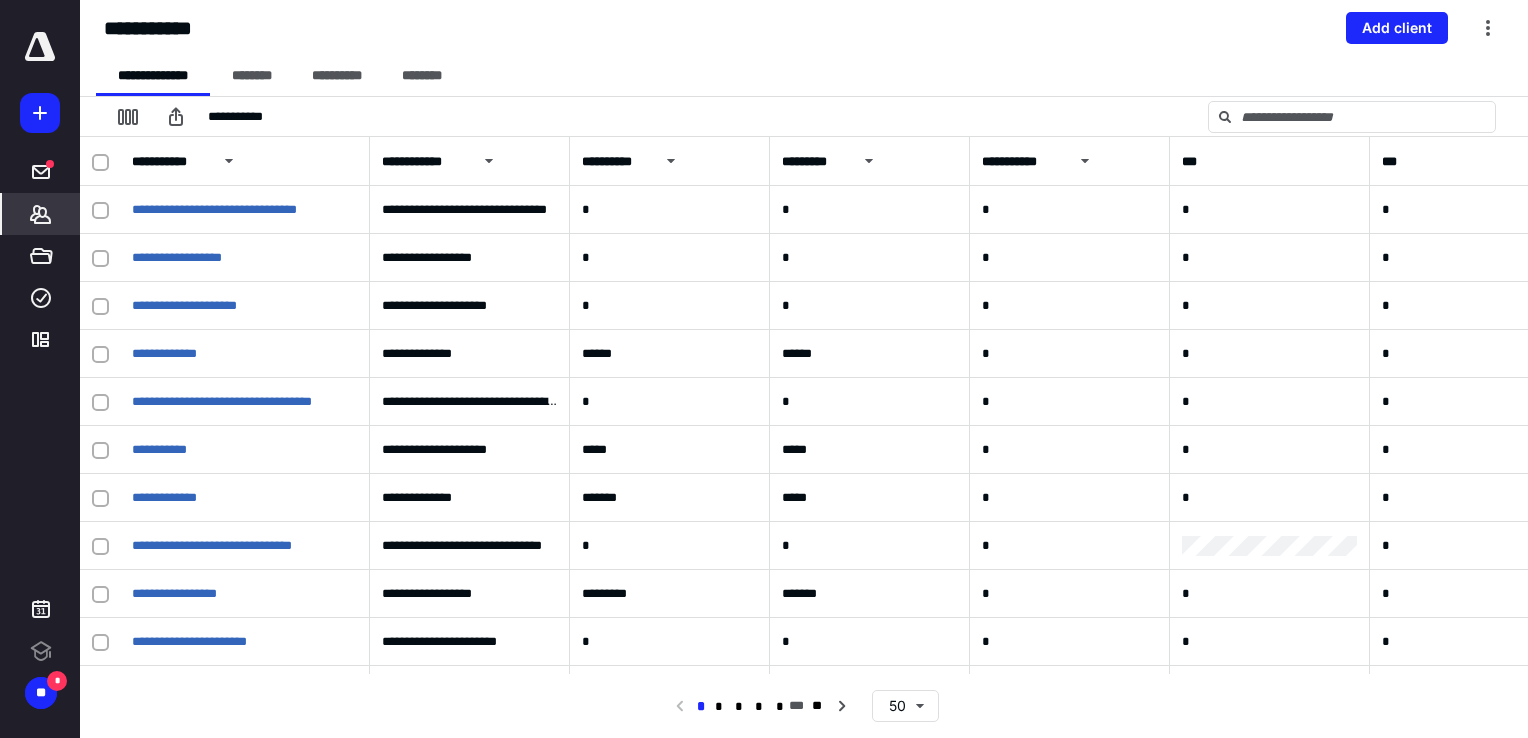scroll, scrollTop: 0, scrollLeft: 0, axis: both 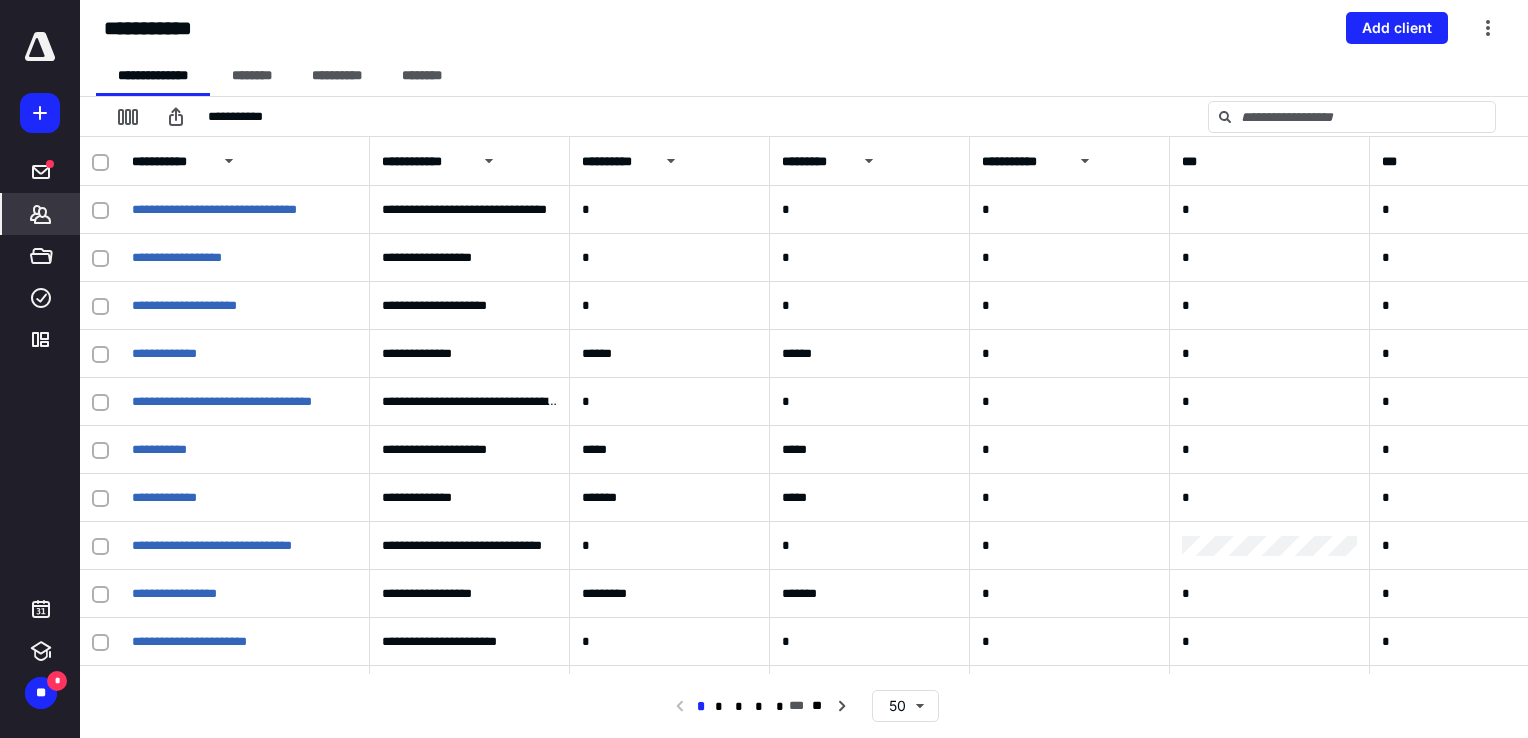 click on "**********" at bounding box center (804, 116) 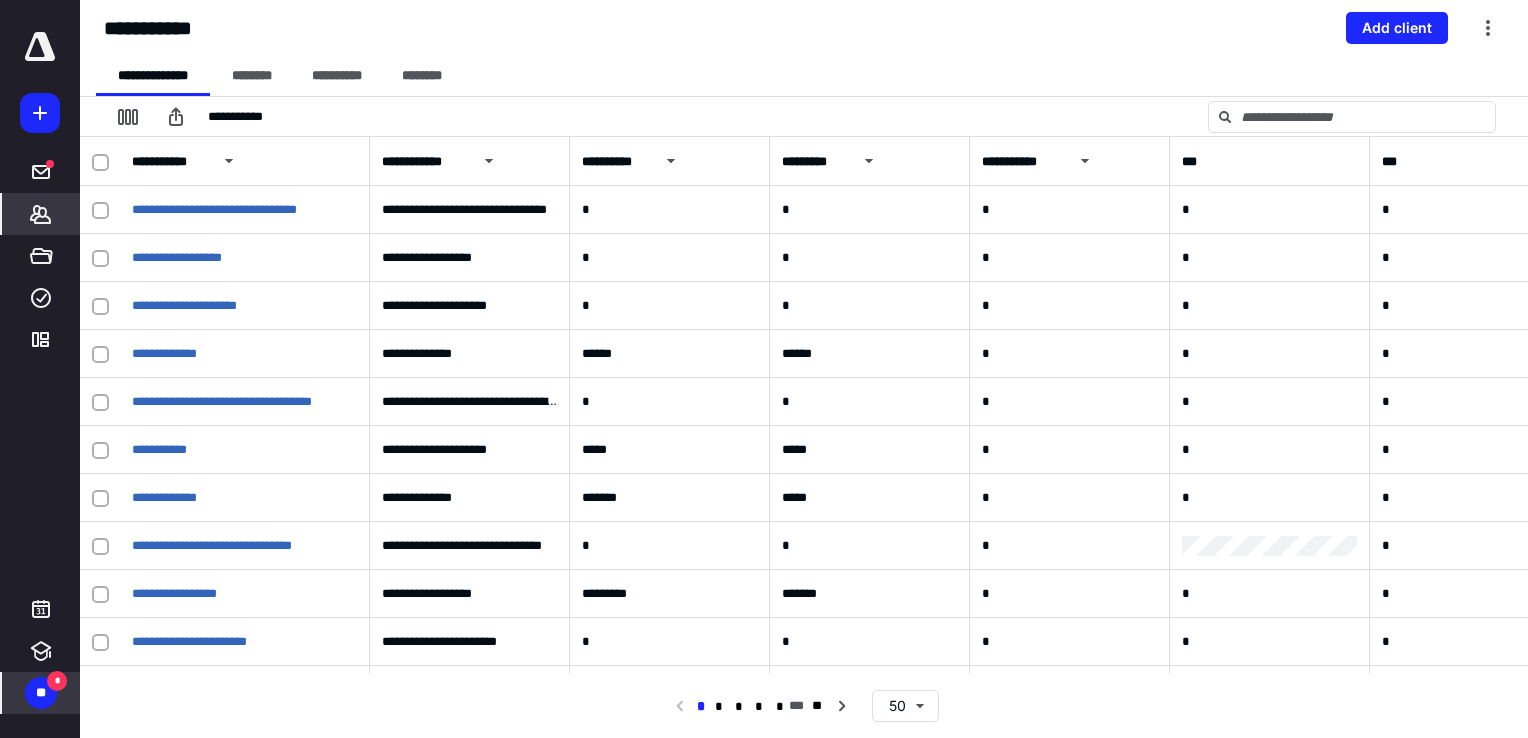 click on "**" at bounding box center [41, 693] 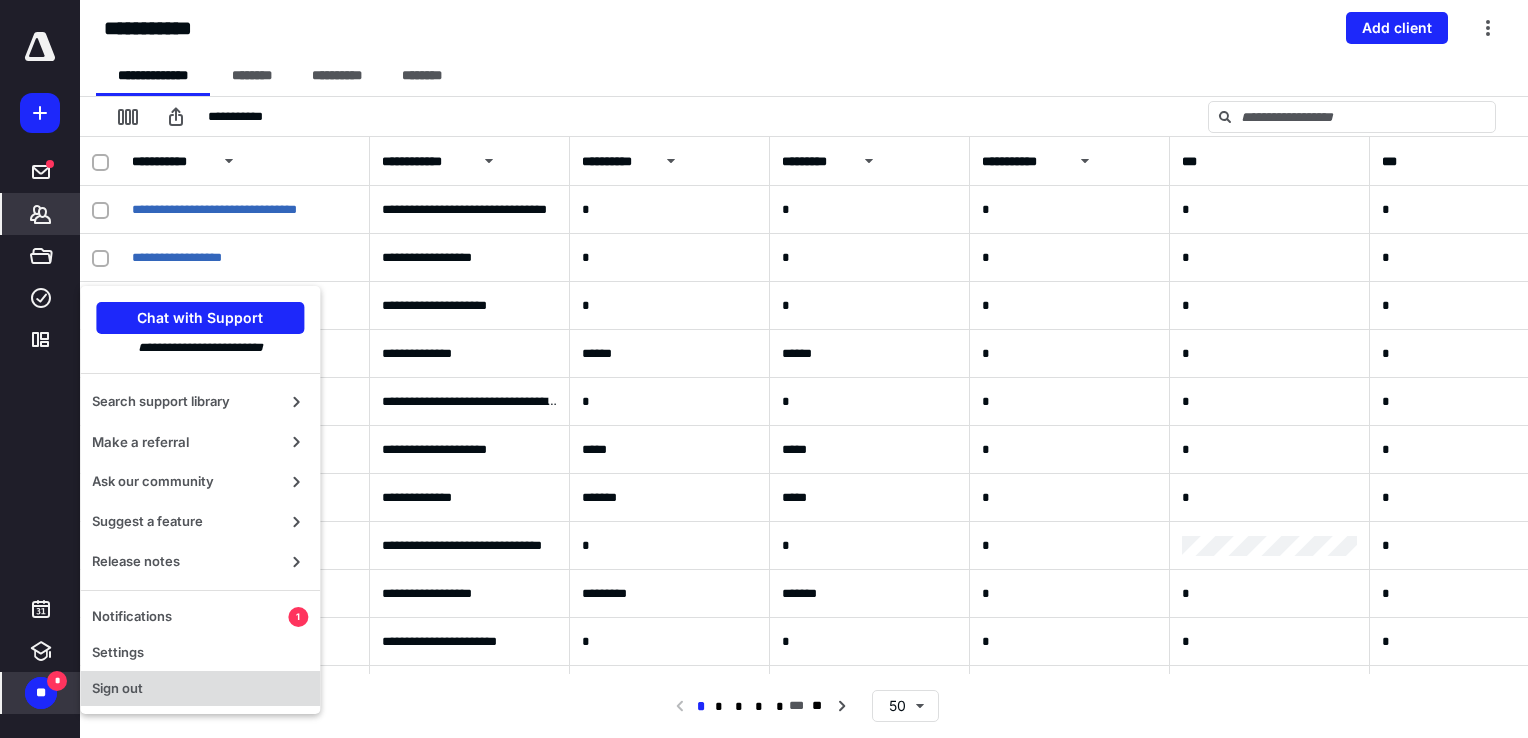 click on "Sign out" at bounding box center (200, 689) 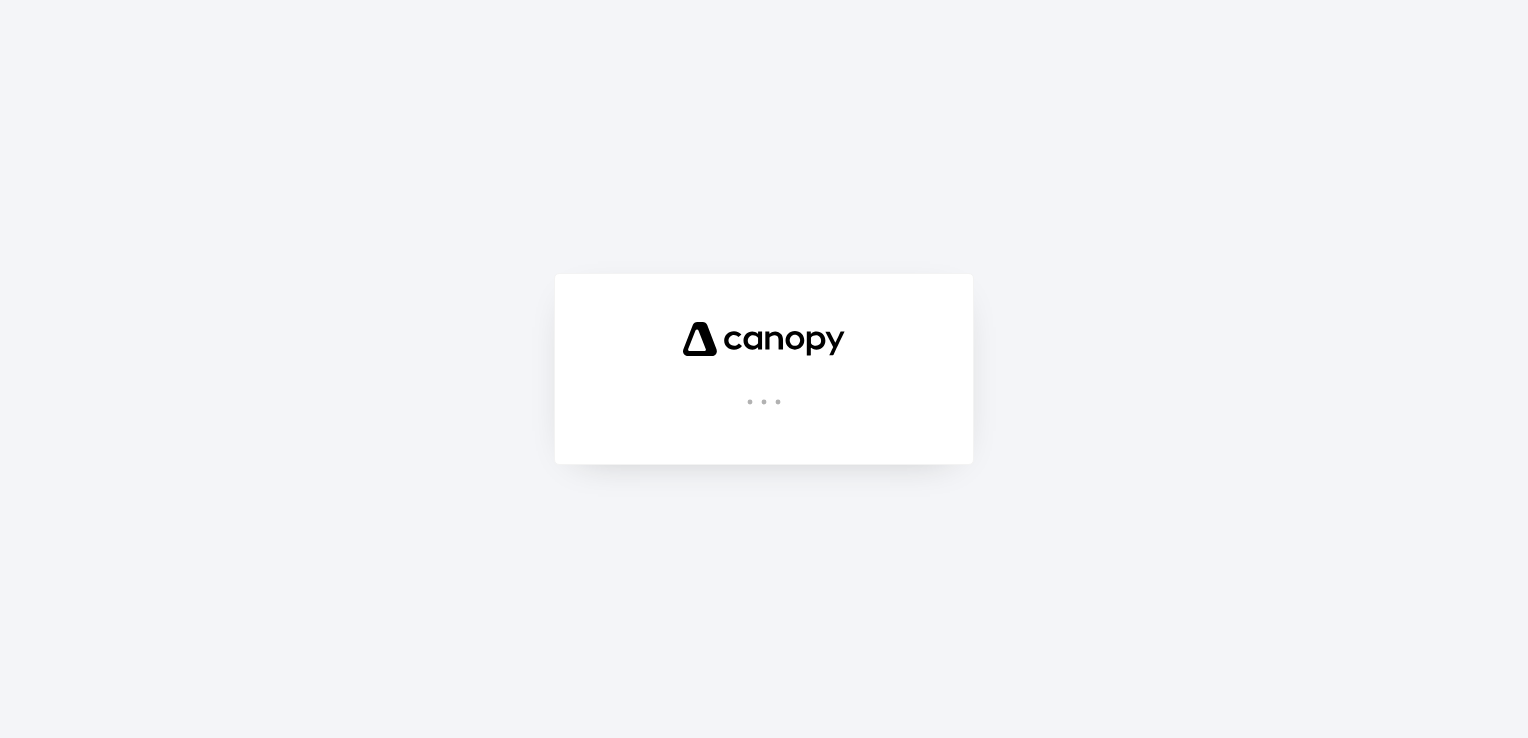 scroll, scrollTop: 0, scrollLeft: 0, axis: both 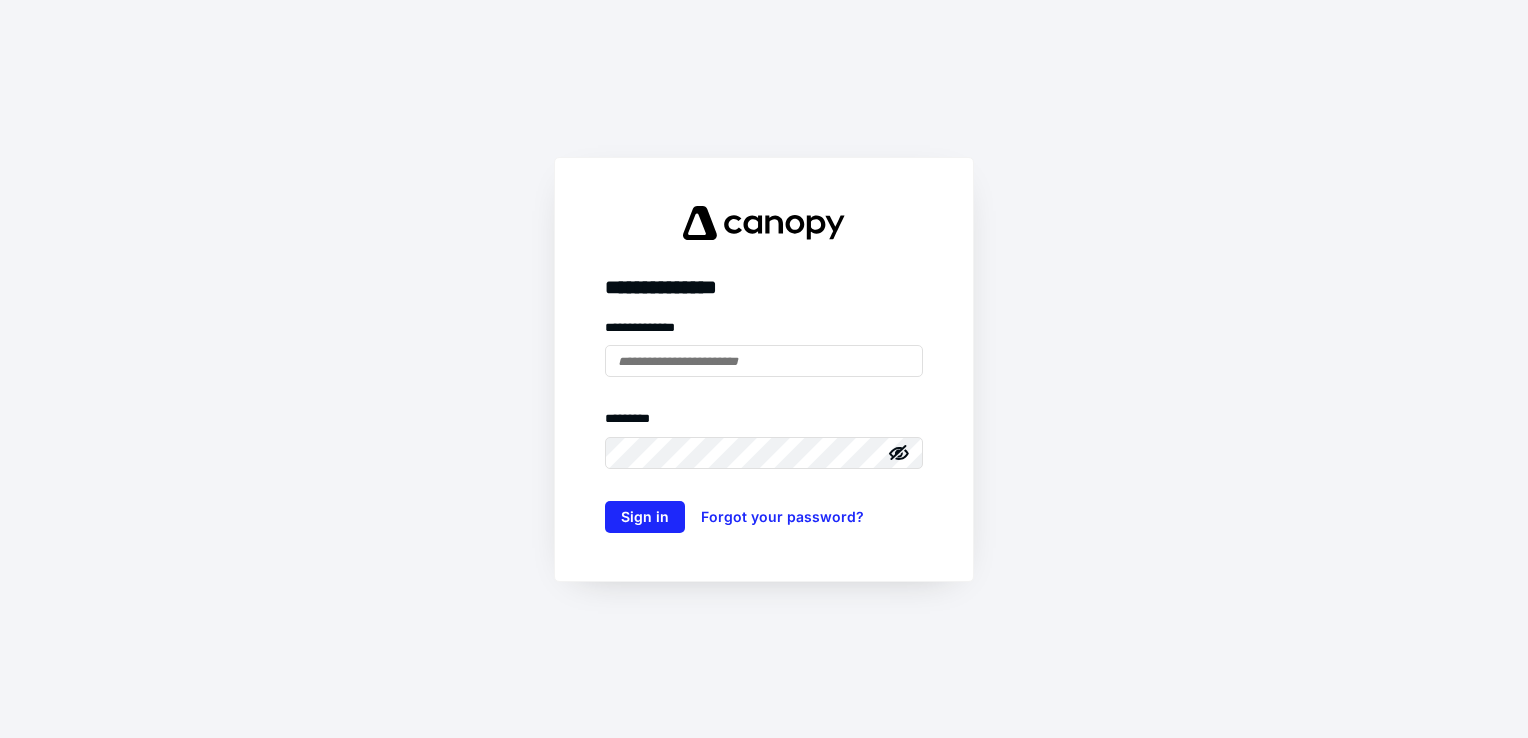 type on "**********" 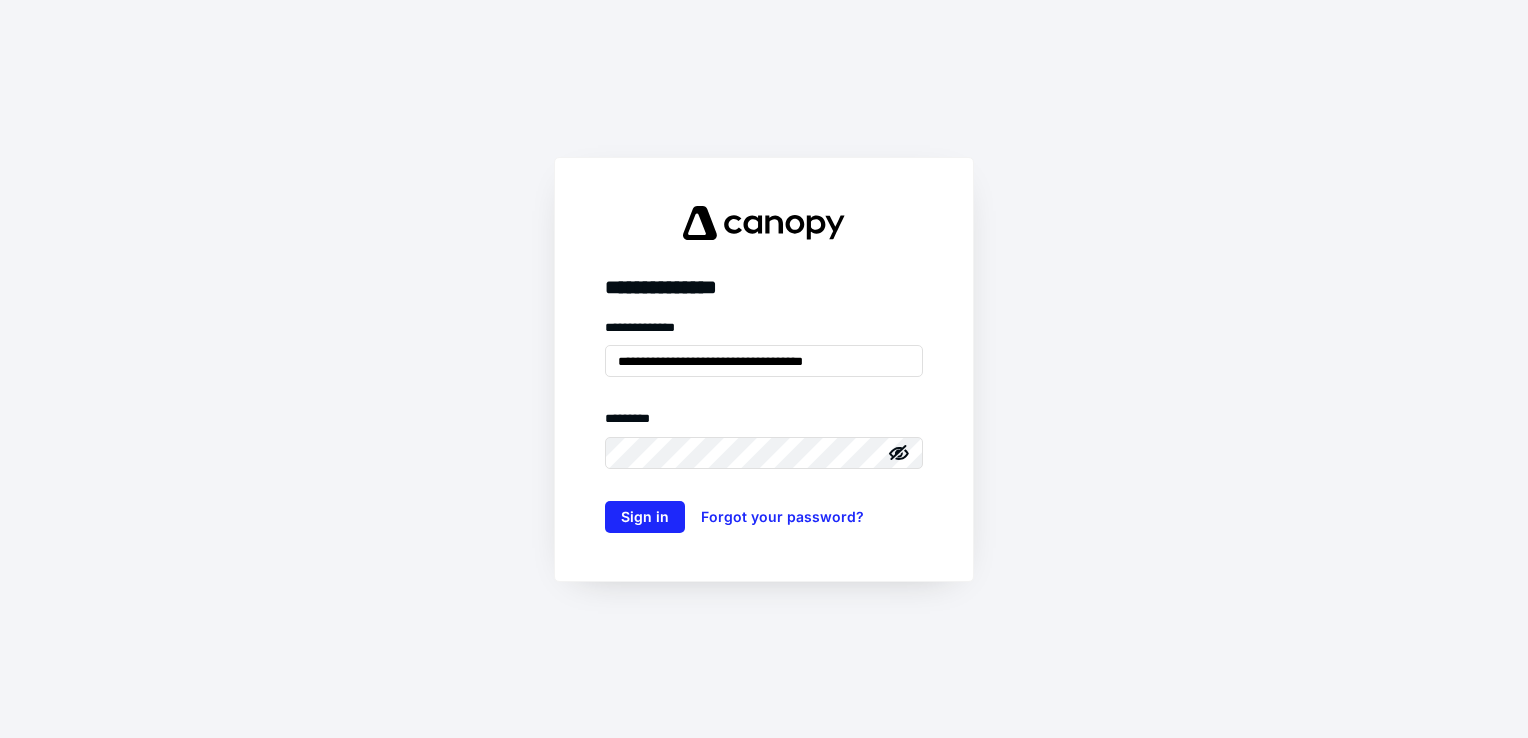 click 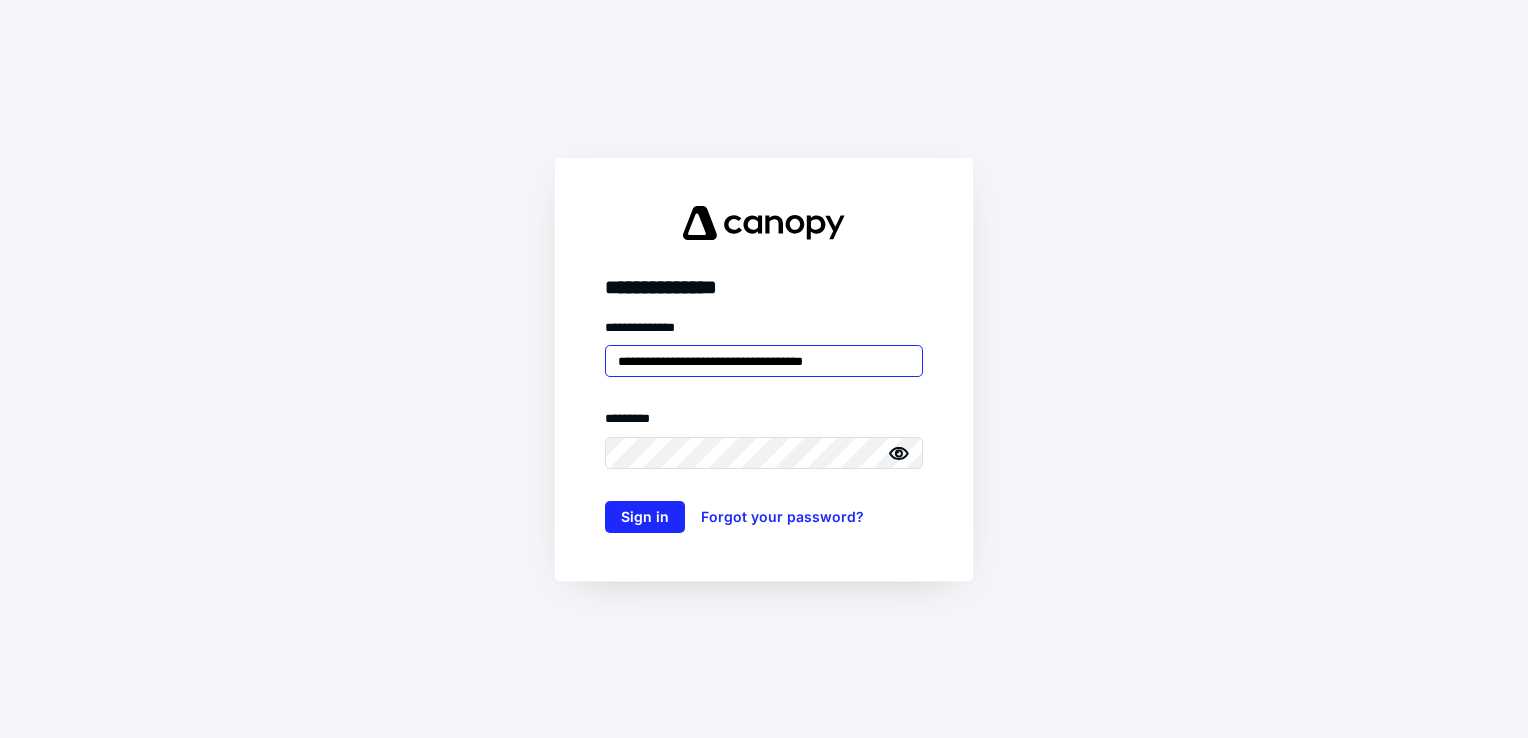 drag, startPoint x: 889, startPoint y: 366, endPoint x: 536, endPoint y: 425, distance: 357.89664 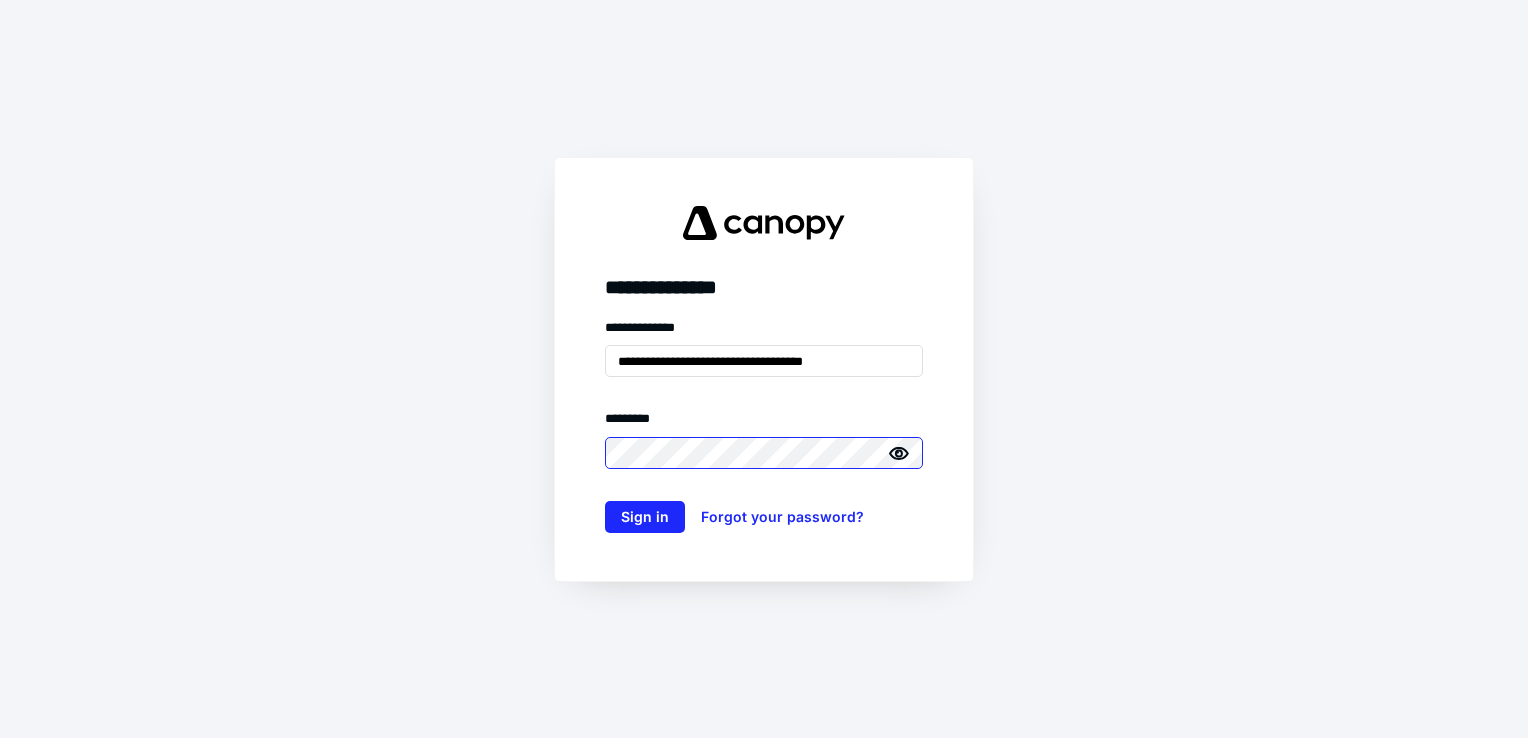click on "**********" at bounding box center [764, 369] 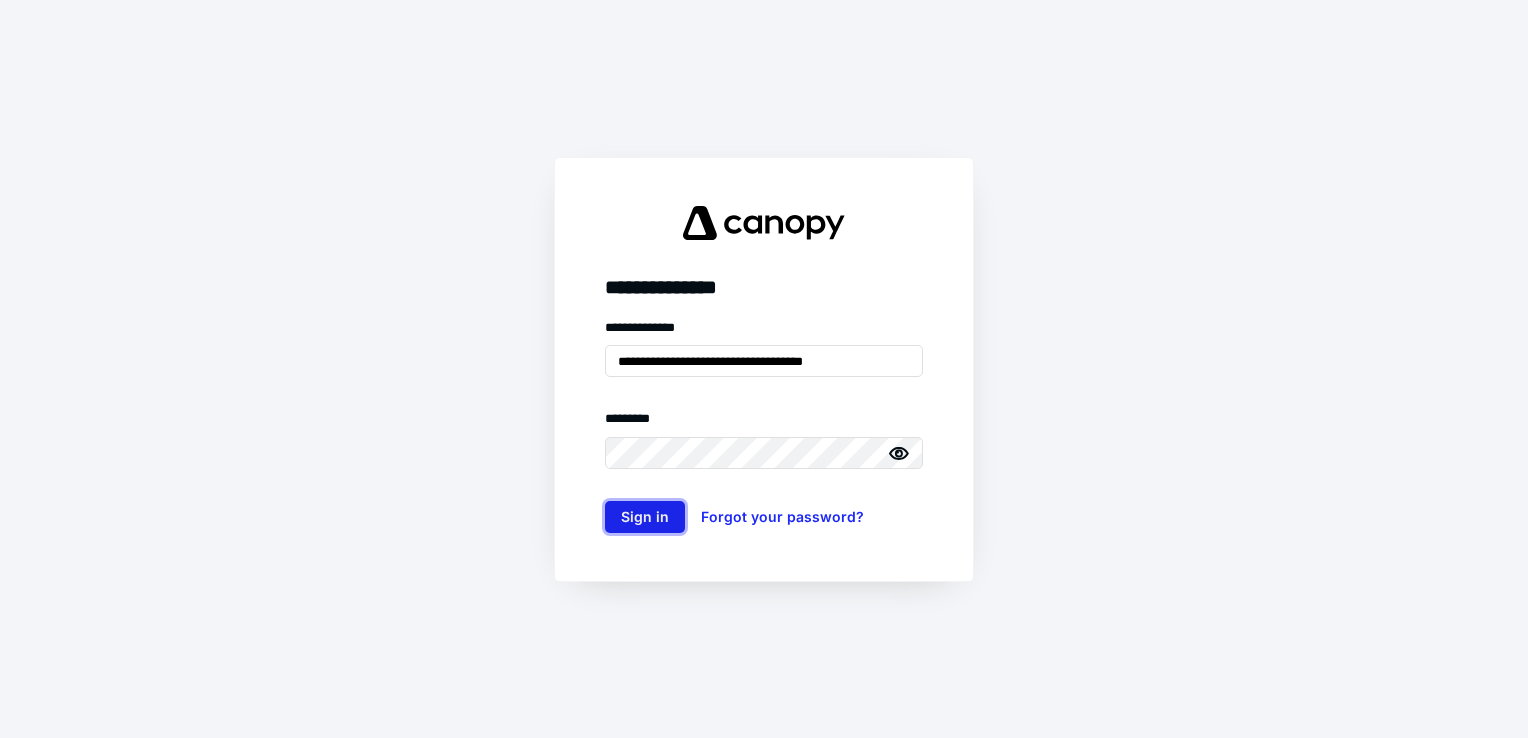 click on "Sign in" at bounding box center [645, 517] 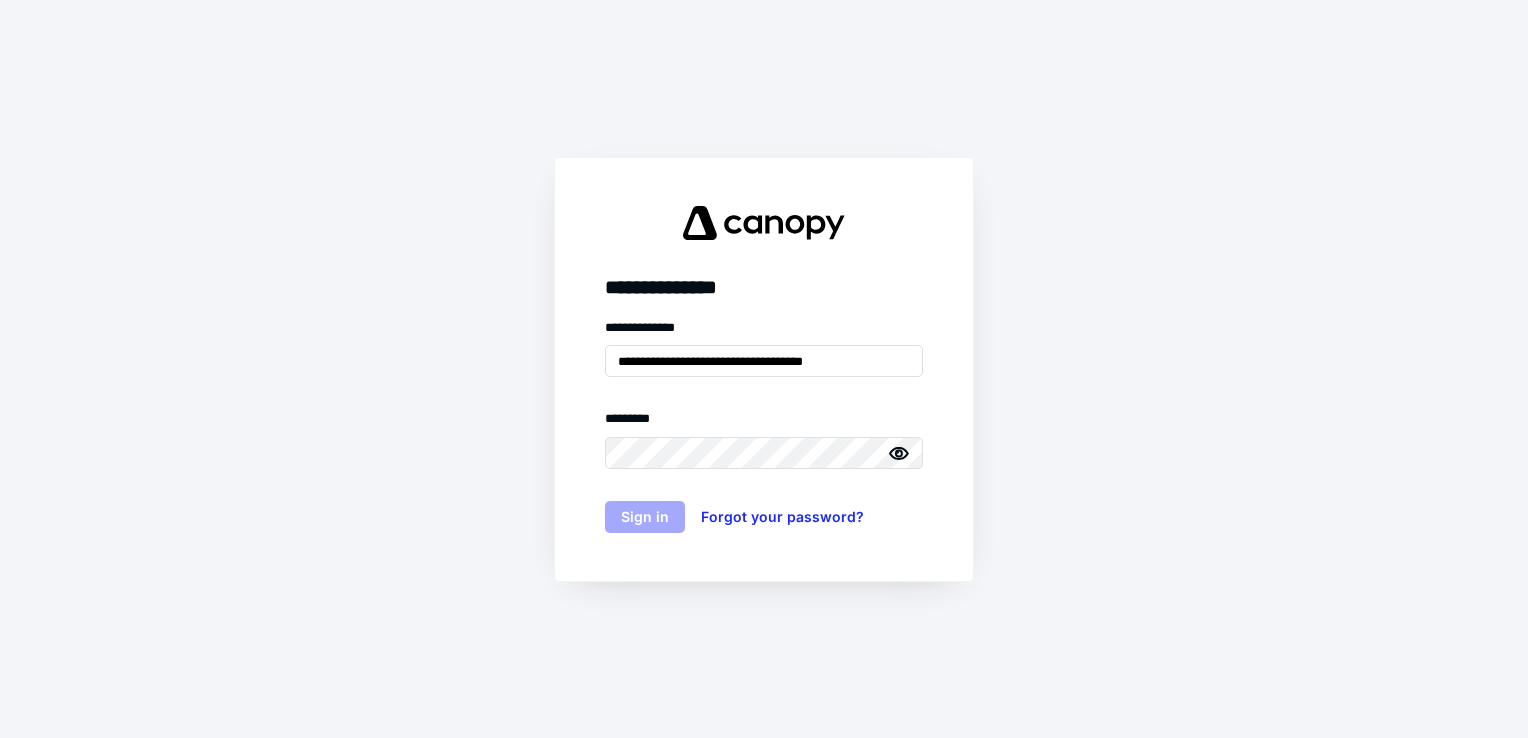 click on "Sign in" at bounding box center [645, 517] 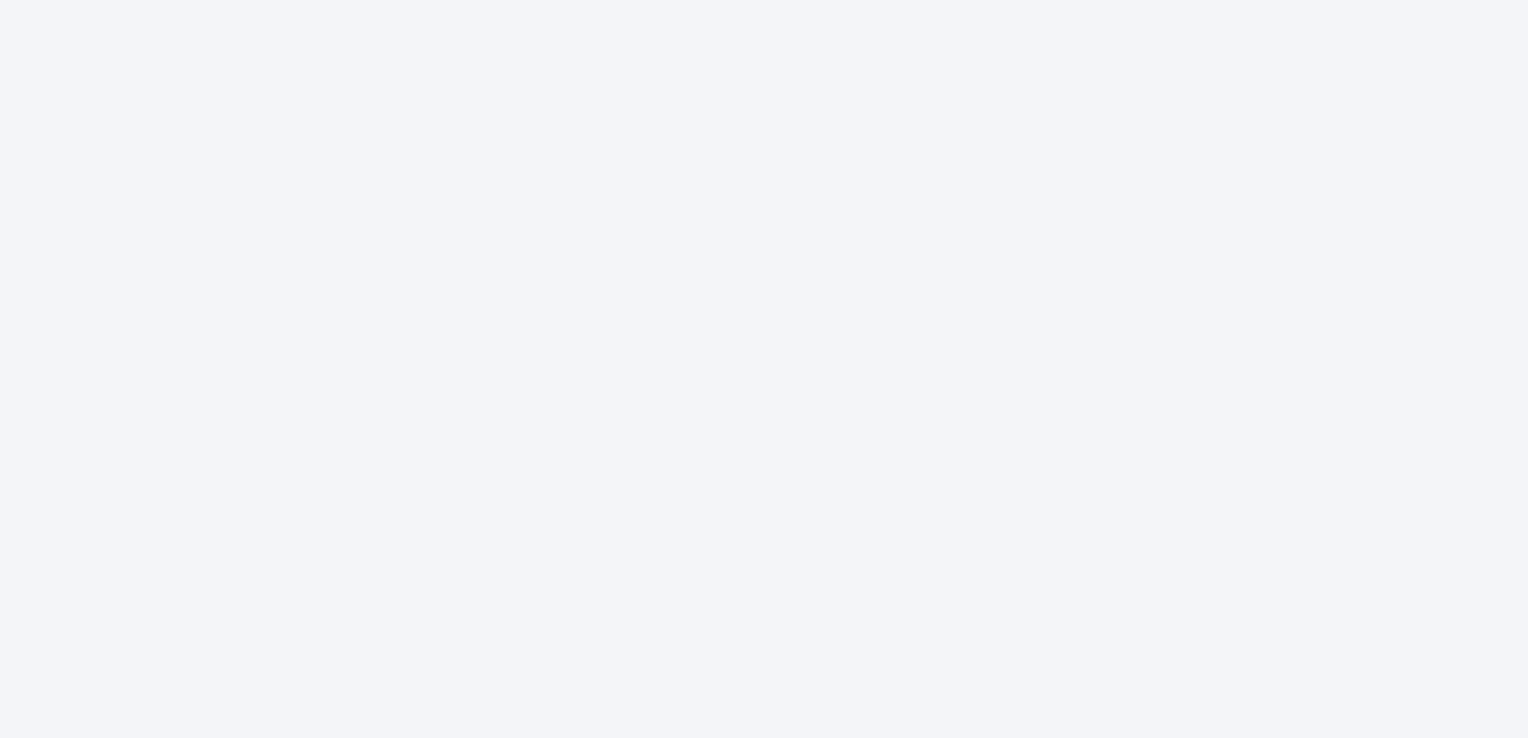 scroll, scrollTop: 0, scrollLeft: 0, axis: both 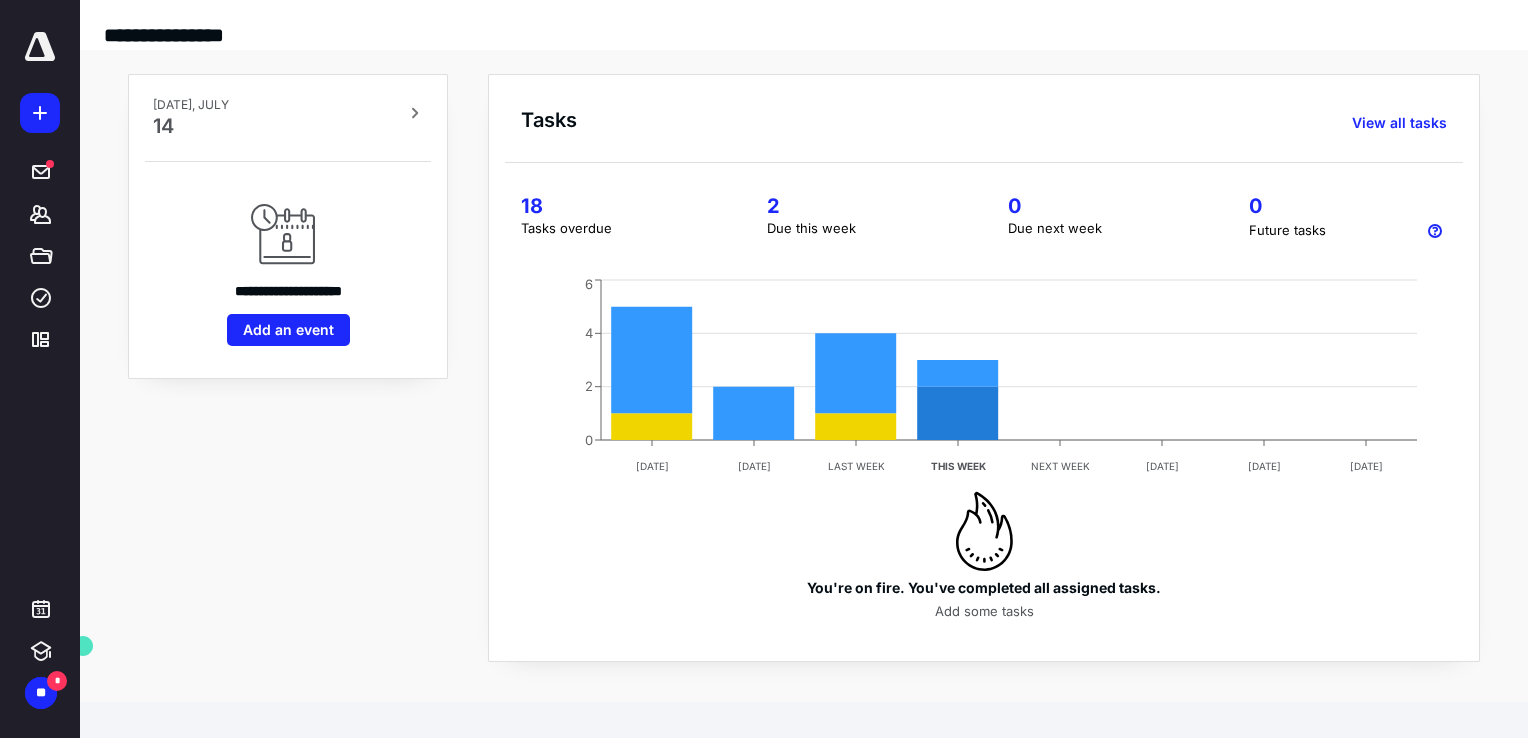 click on "You're on fire. You've completed all assigned tasks. Add some tasks" at bounding box center [984, 556] 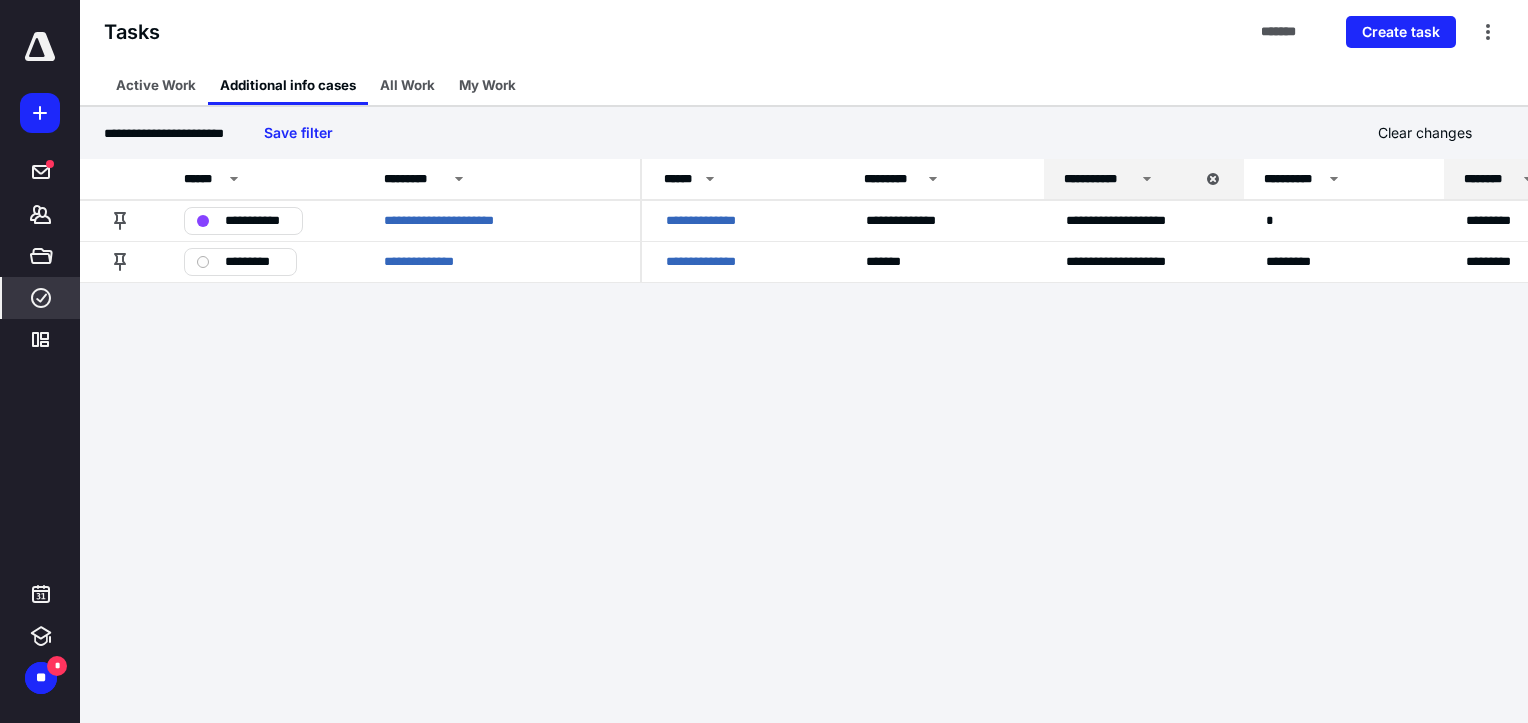 click on "**********" at bounding box center (764, 361) 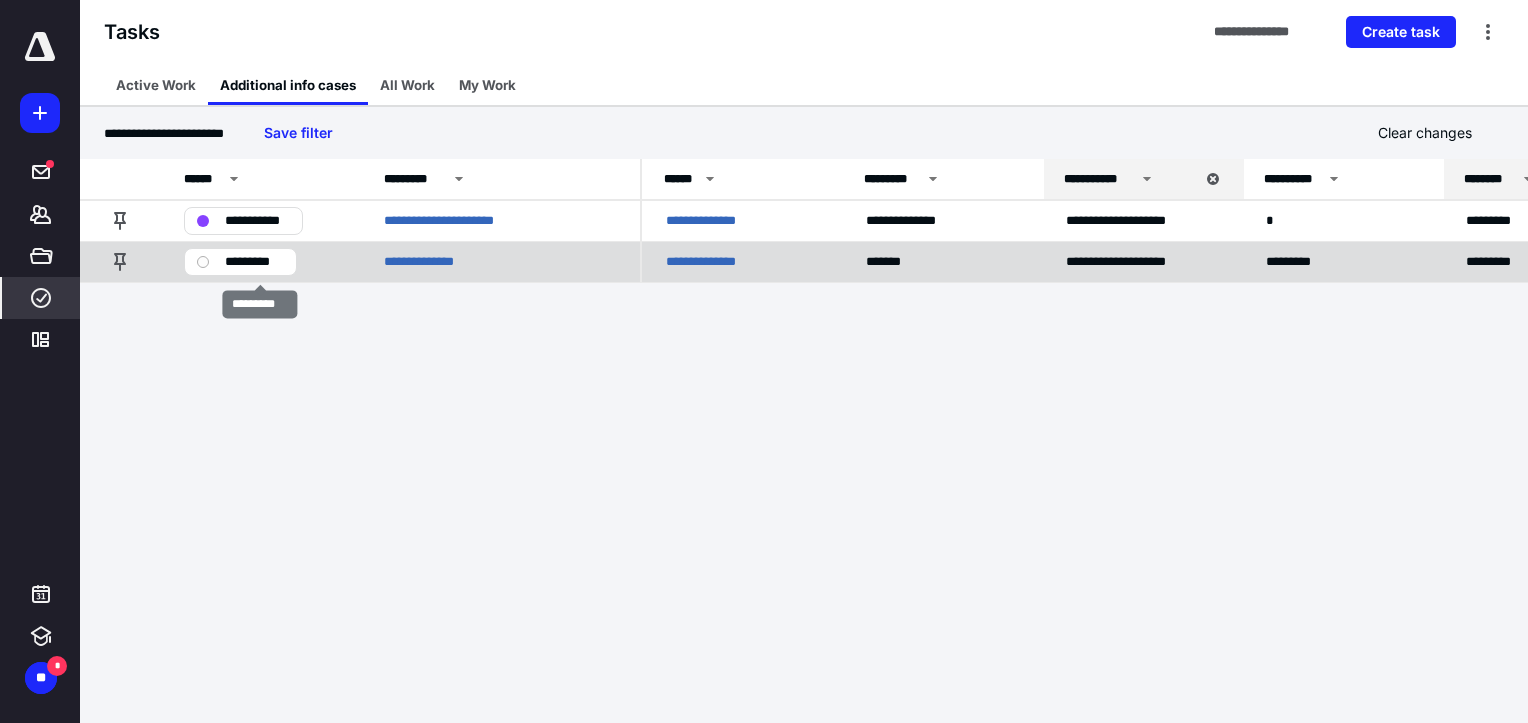 click on "*********" at bounding box center [254, 262] 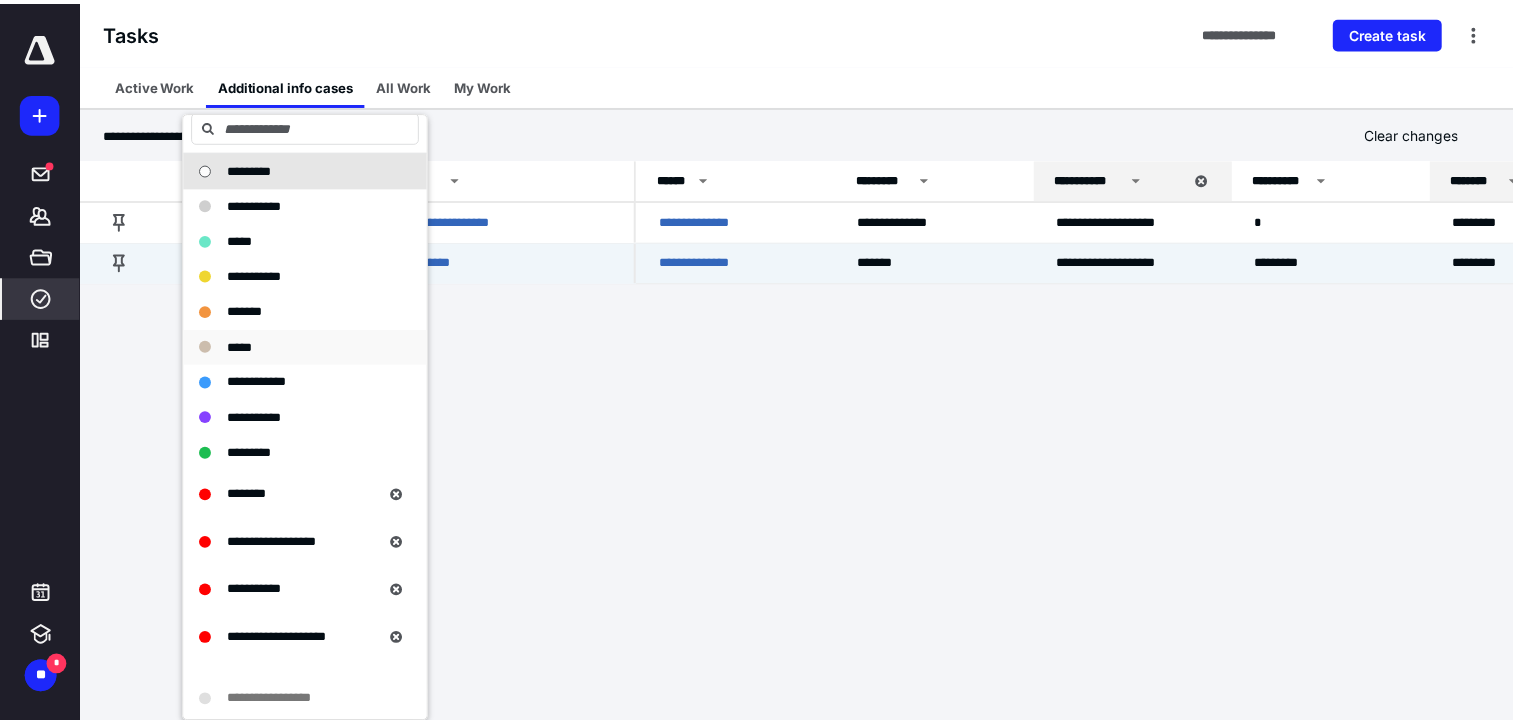 scroll, scrollTop: 0, scrollLeft: 0, axis: both 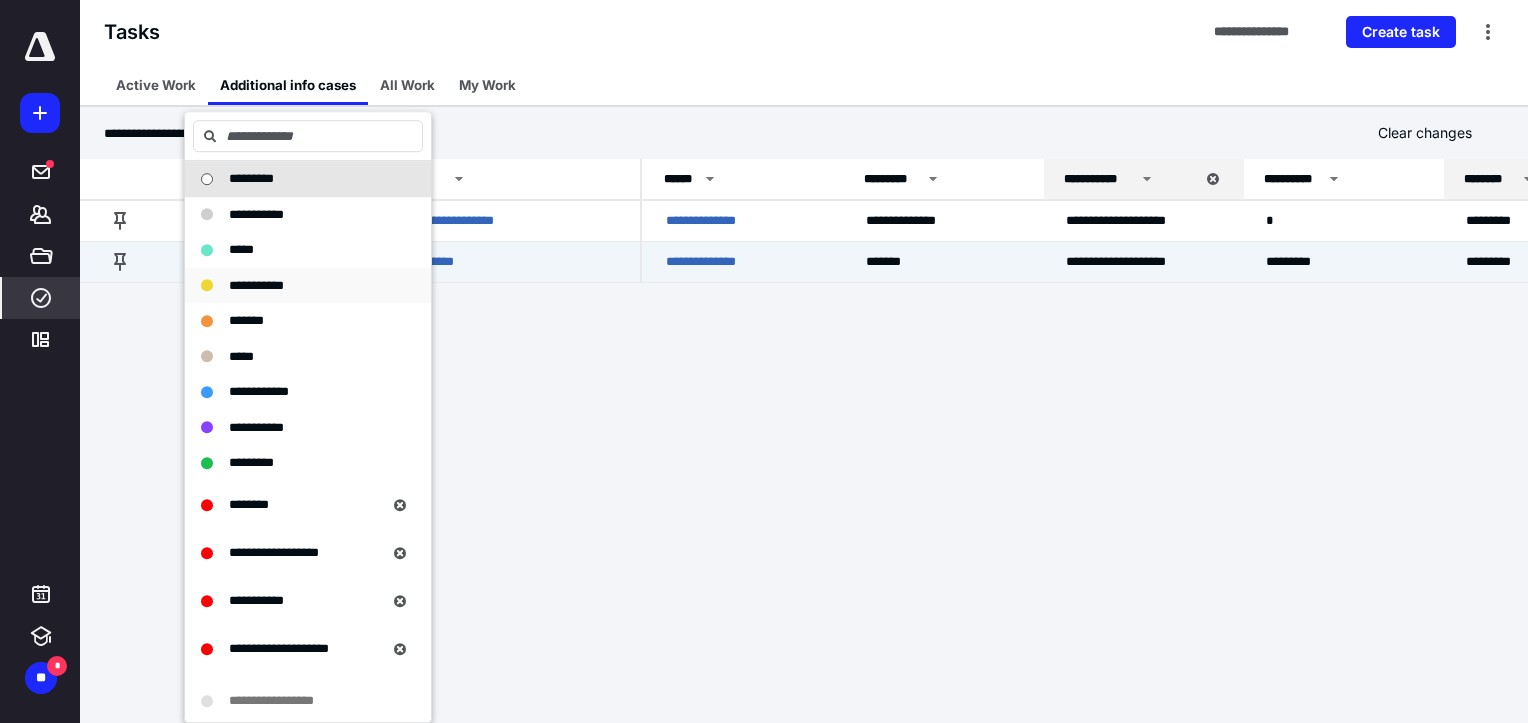 click on "**********" at bounding box center [256, 286] 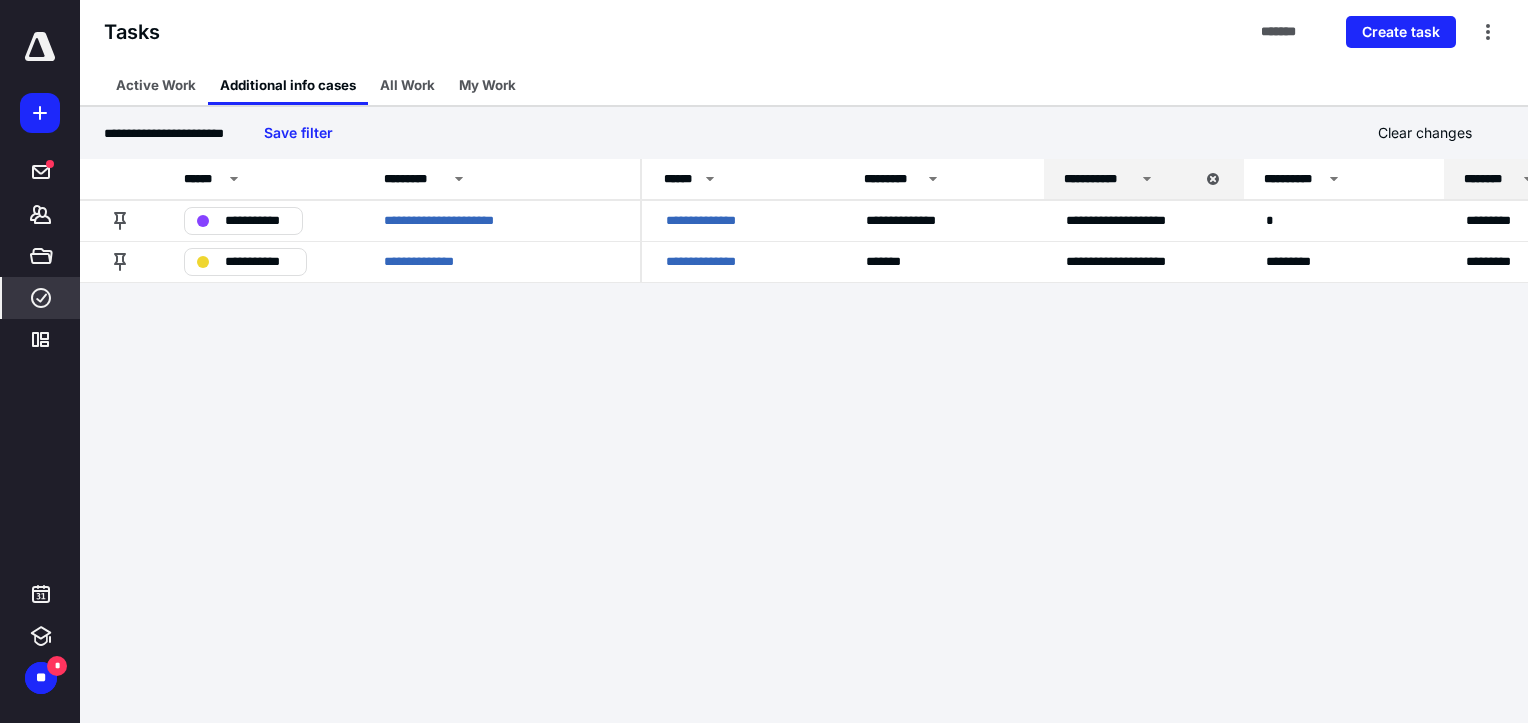 click on "**********" at bounding box center [764, 361] 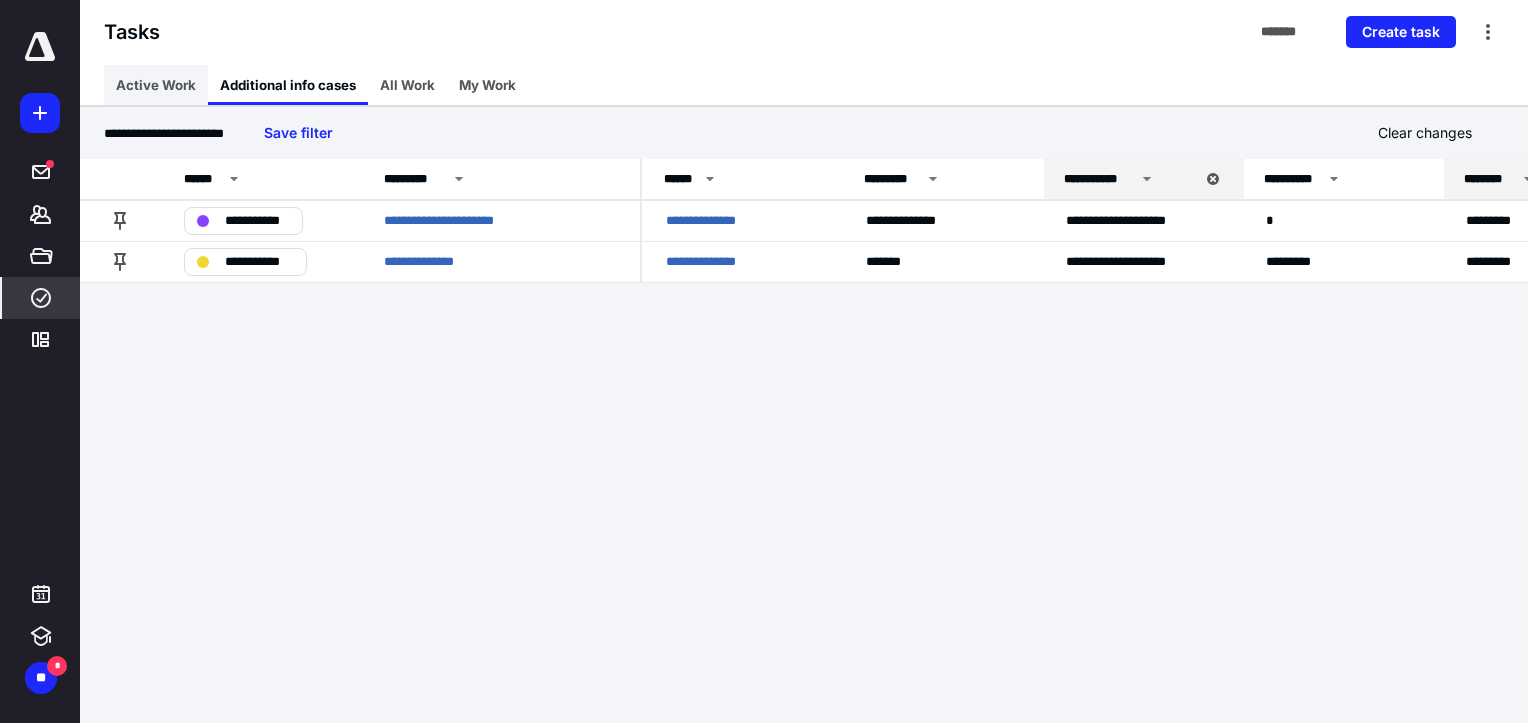 click on "Active Work" at bounding box center (156, 85) 